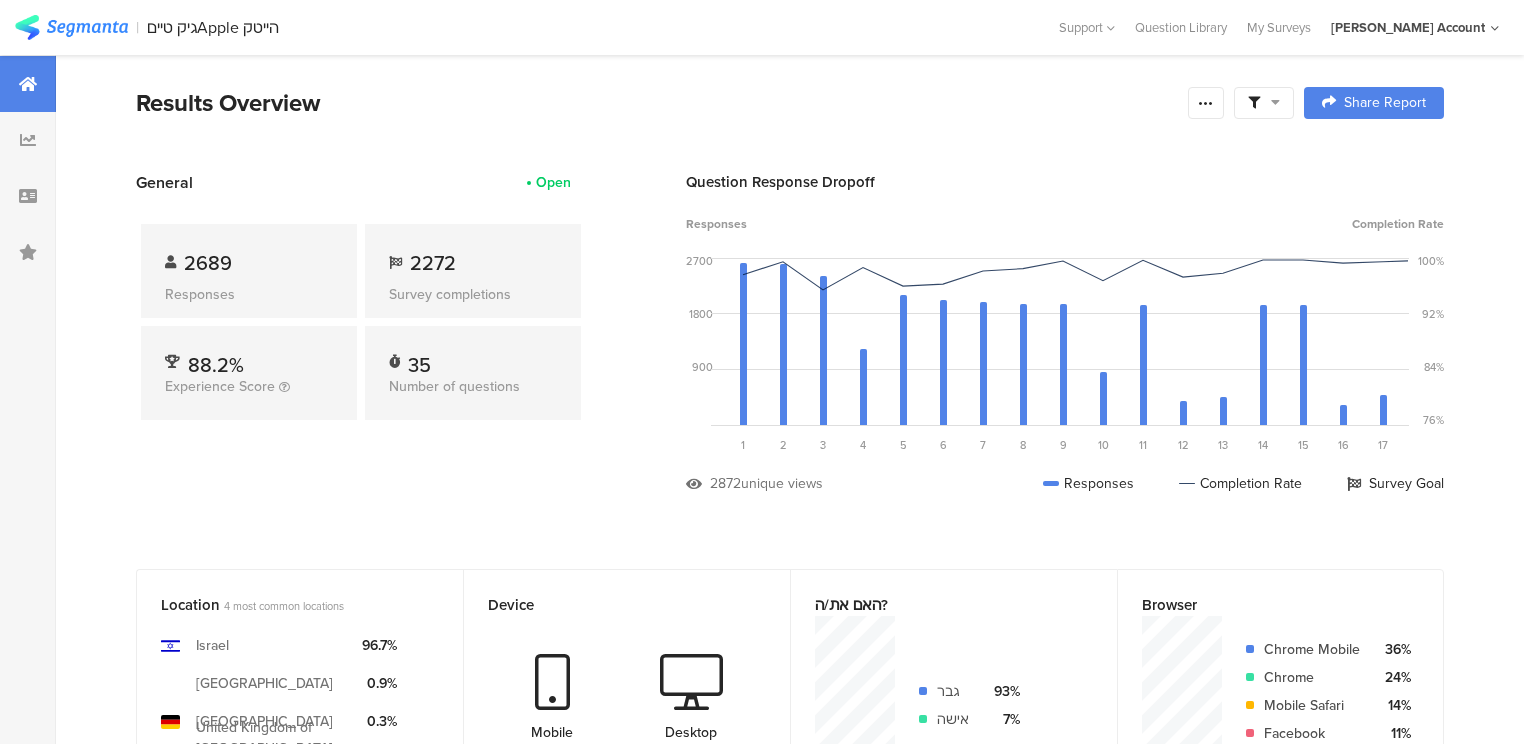 scroll, scrollTop: 0, scrollLeft: 0, axis: both 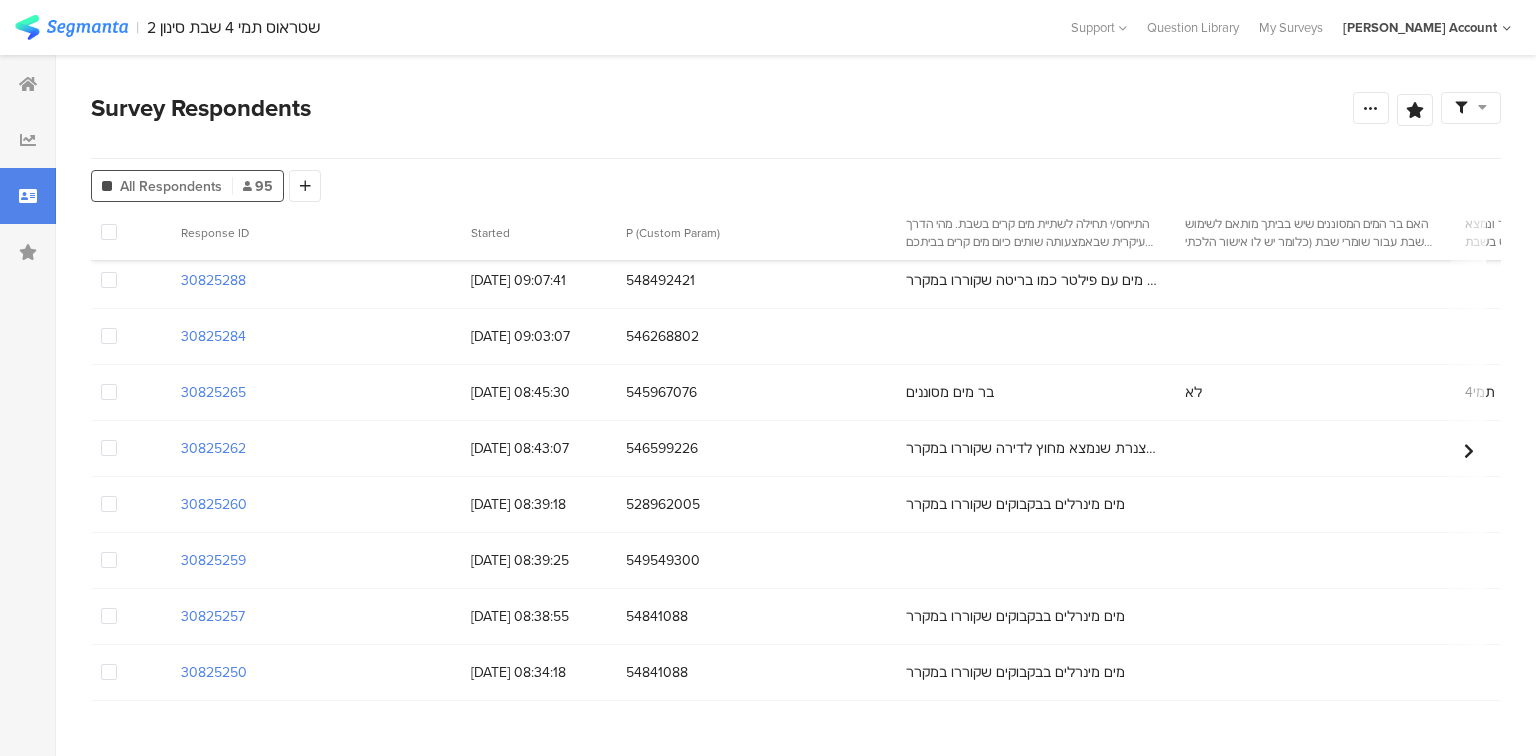 click at bounding box center [109, 560] 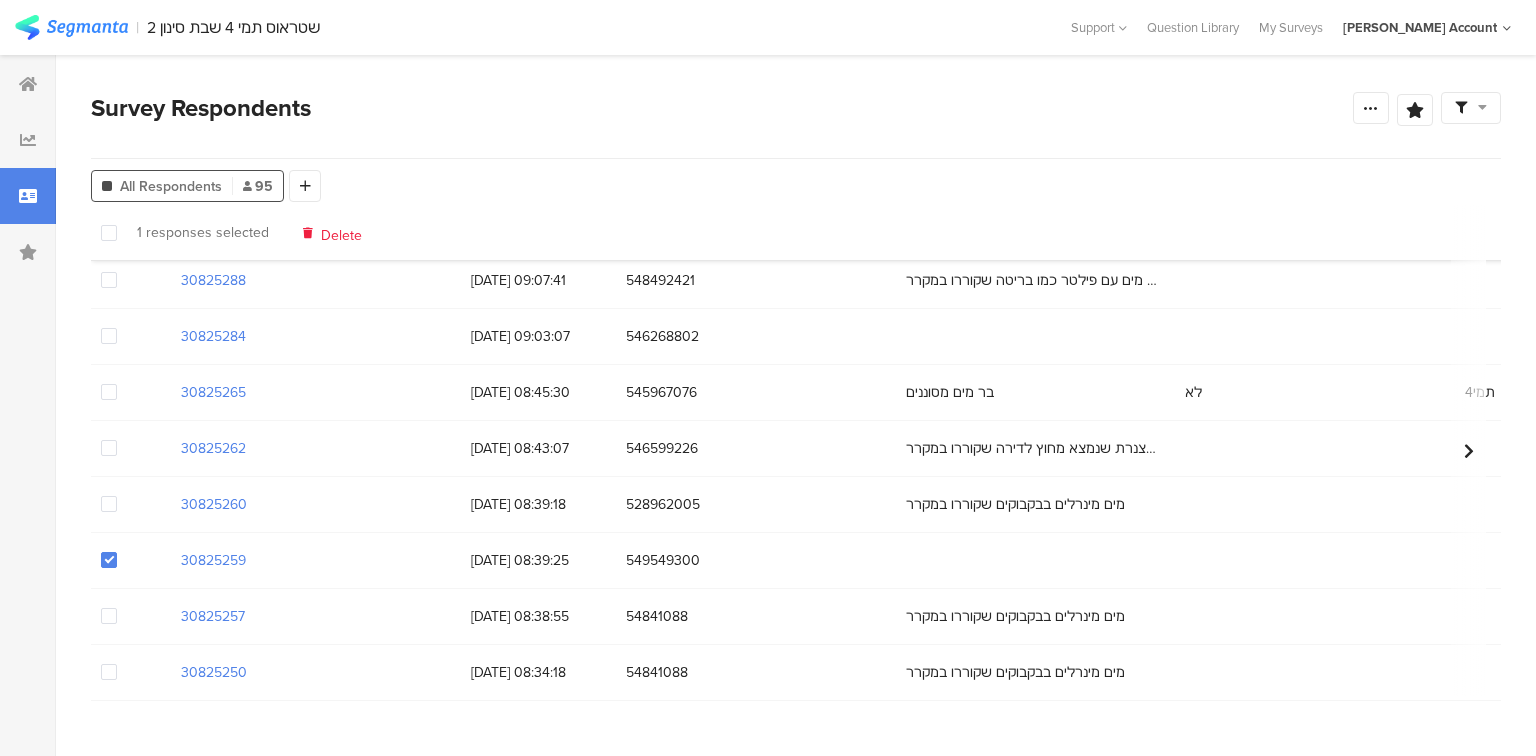 click on "Delete" at bounding box center (341, 232) 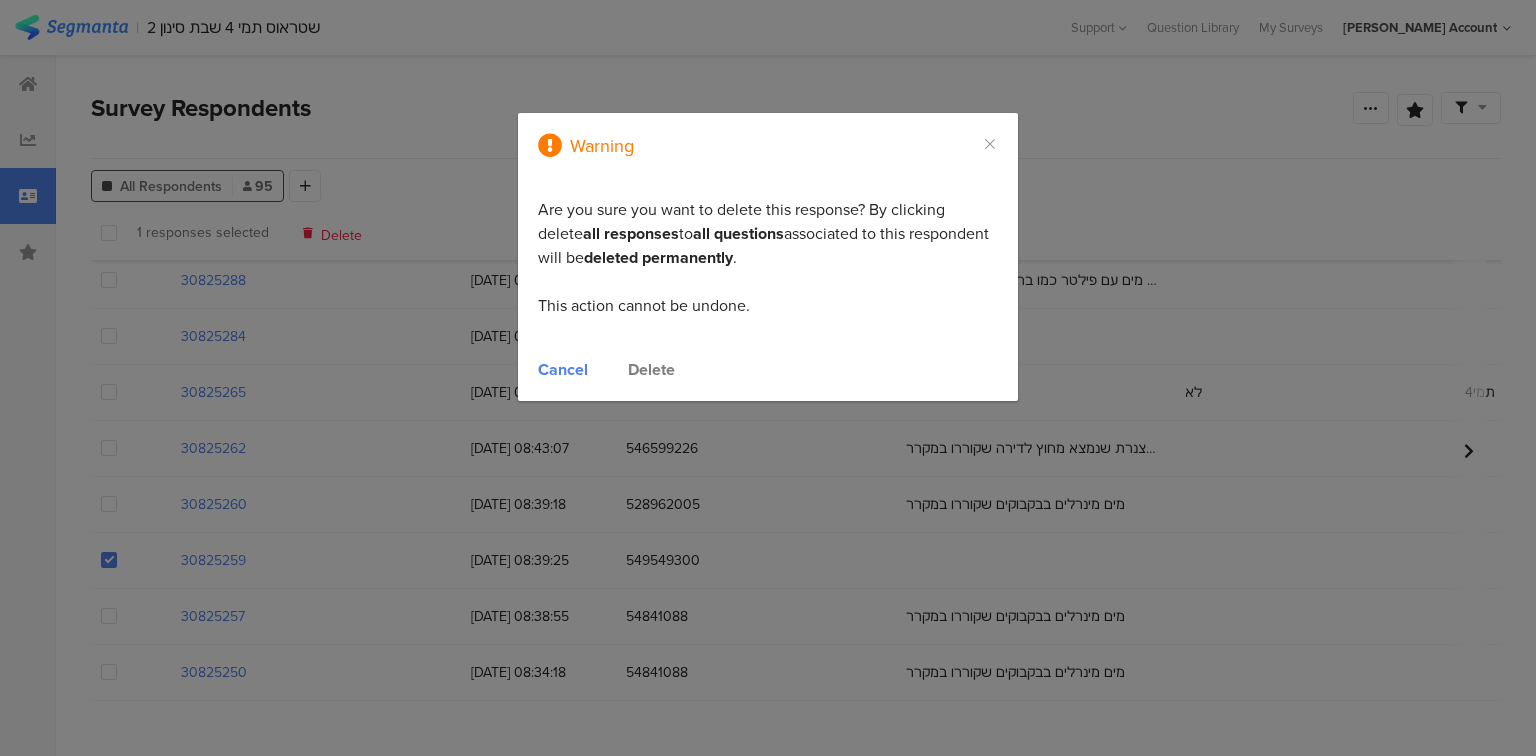 click on "Delete" at bounding box center [651, 369] 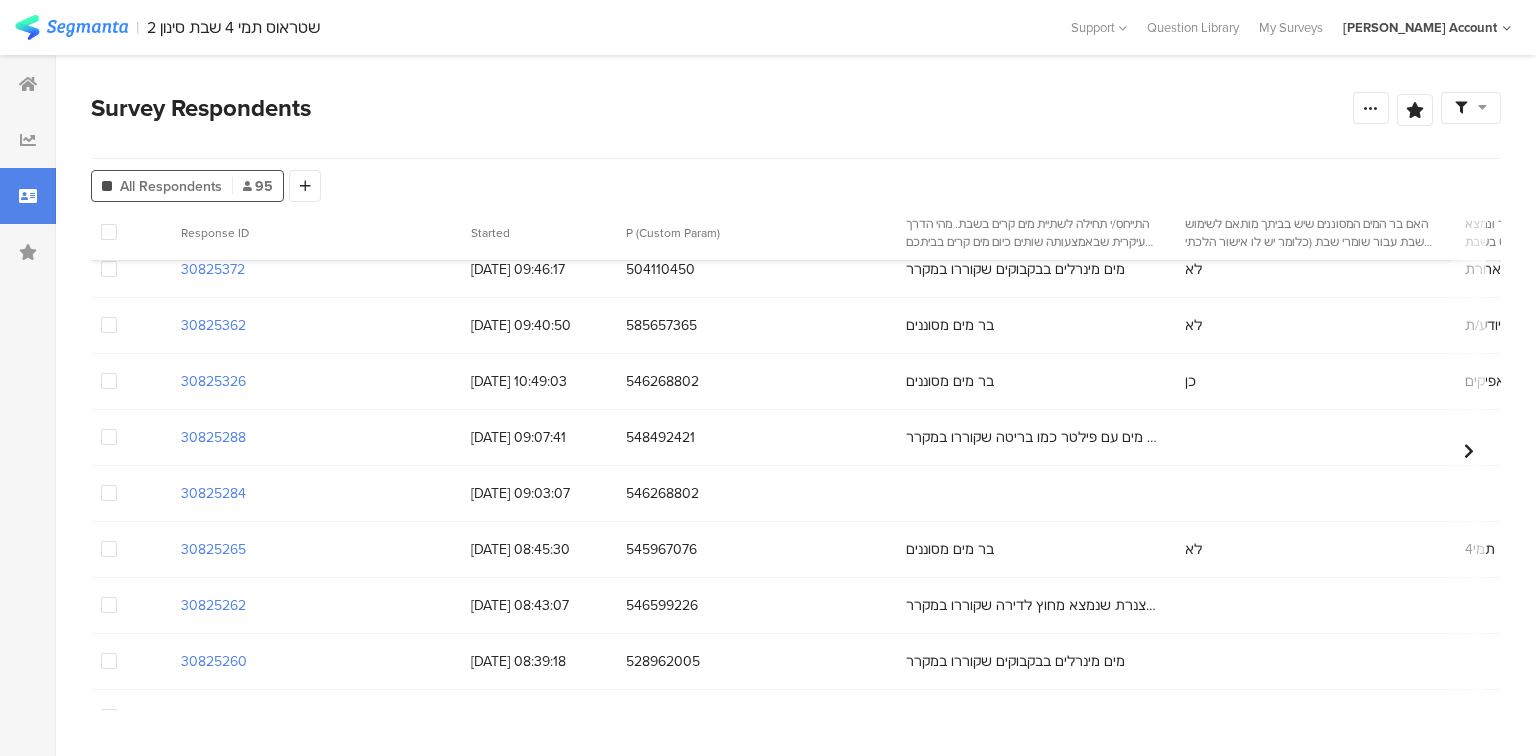 scroll, scrollTop: 240, scrollLeft: 0, axis: vertical 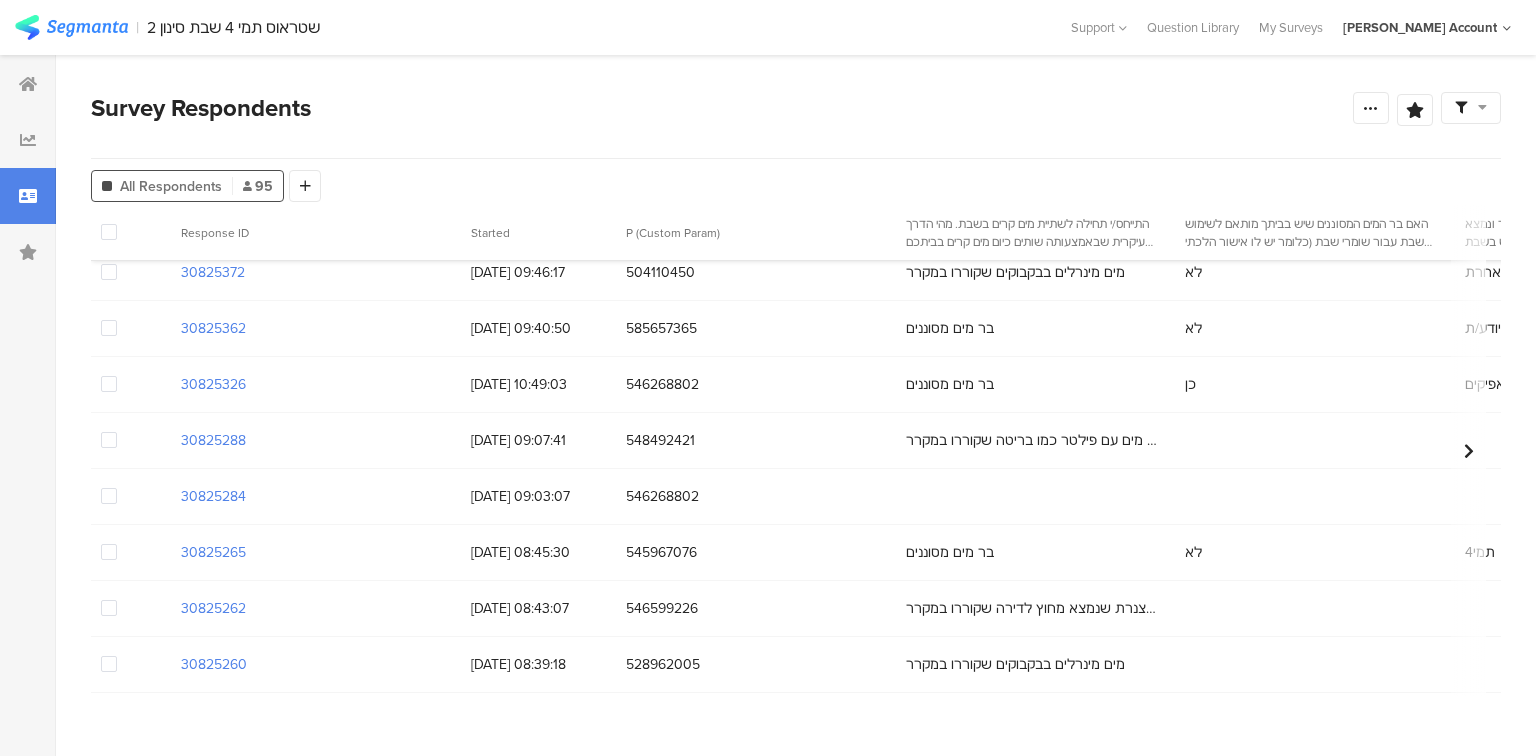 click at bounding box center (109, 496) 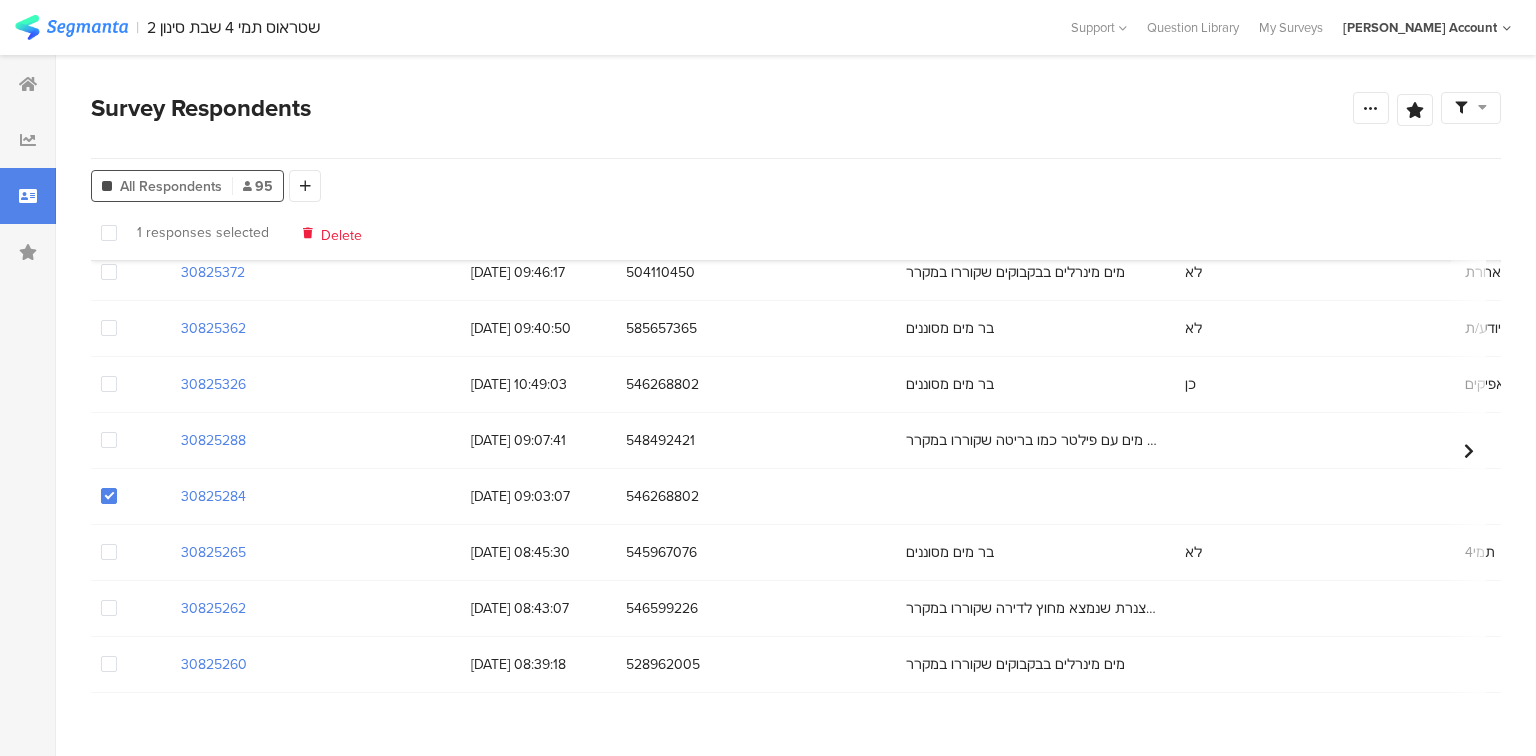click on "Delete" at bounding box center (341, 232) 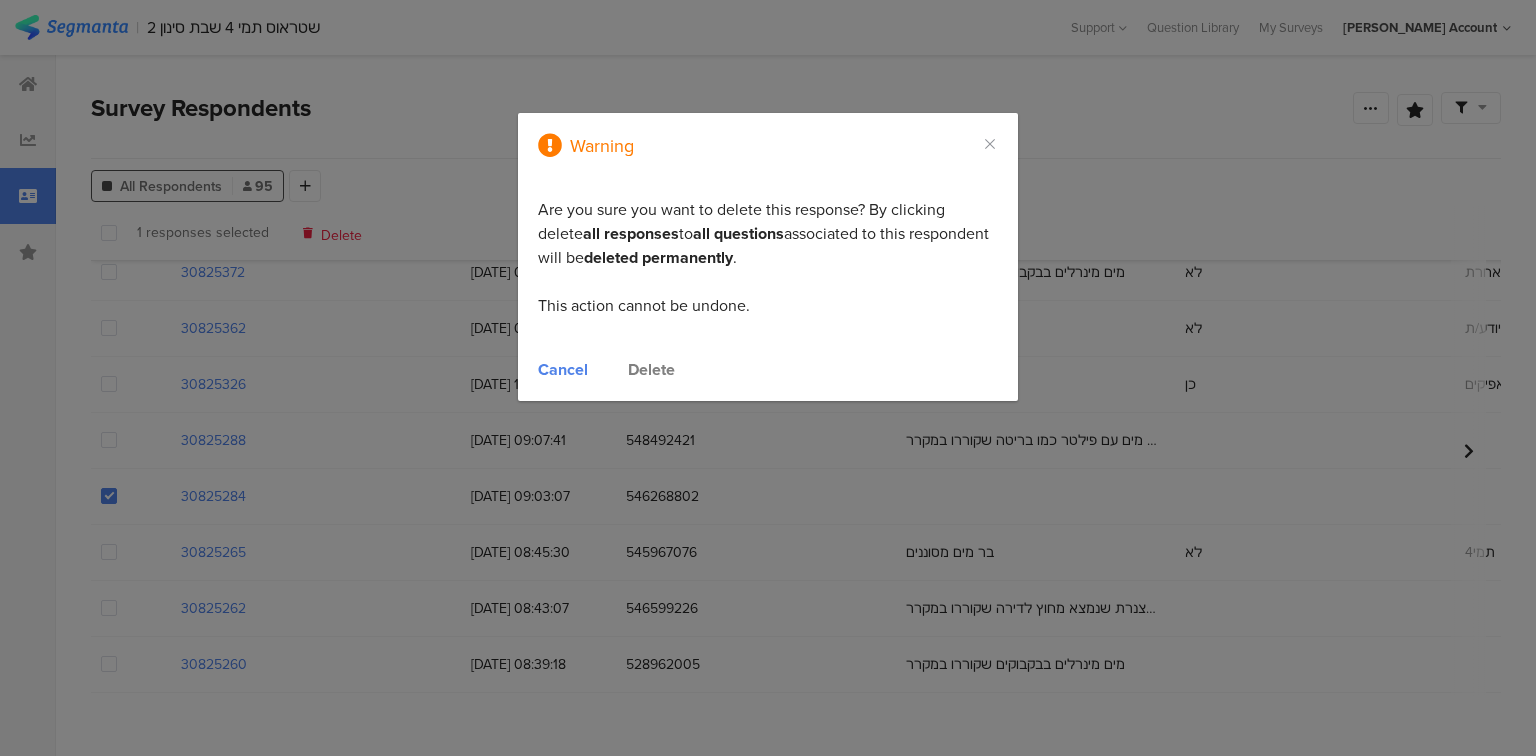 click on "Delete" at bounding box center (651, 369) 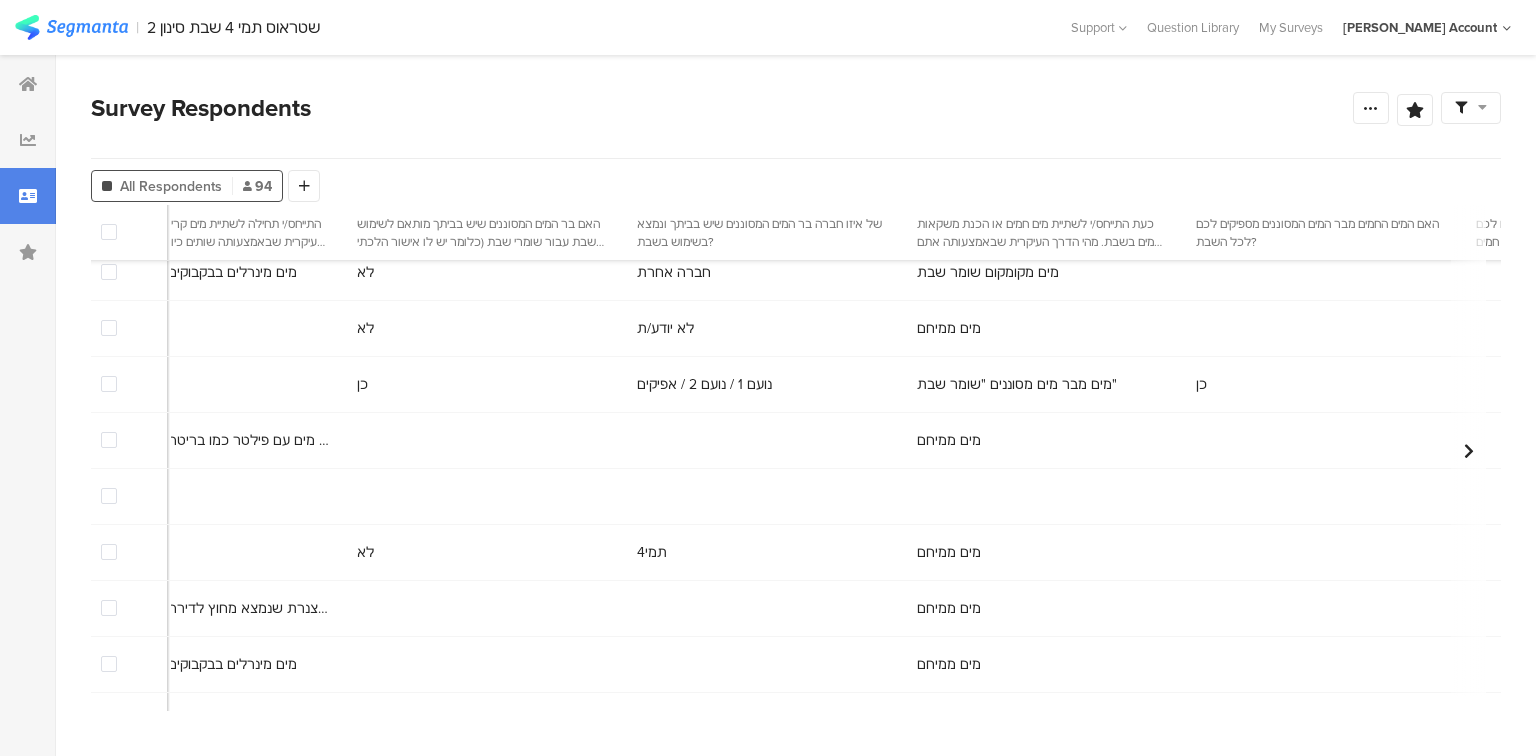 scroll, scrollTop: 240, scrollLeft: 0, axis: vertical 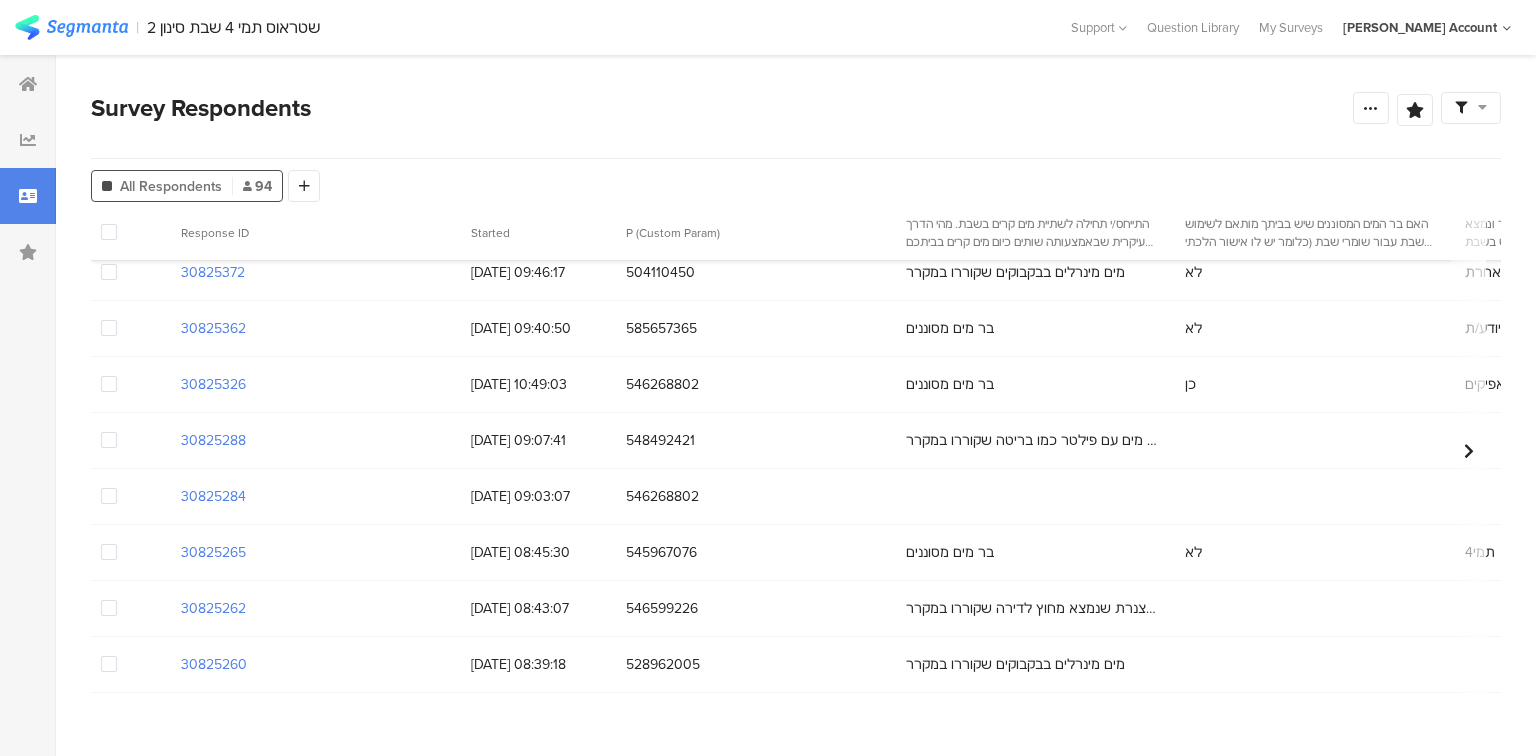 click at bounding box center [109, 496] 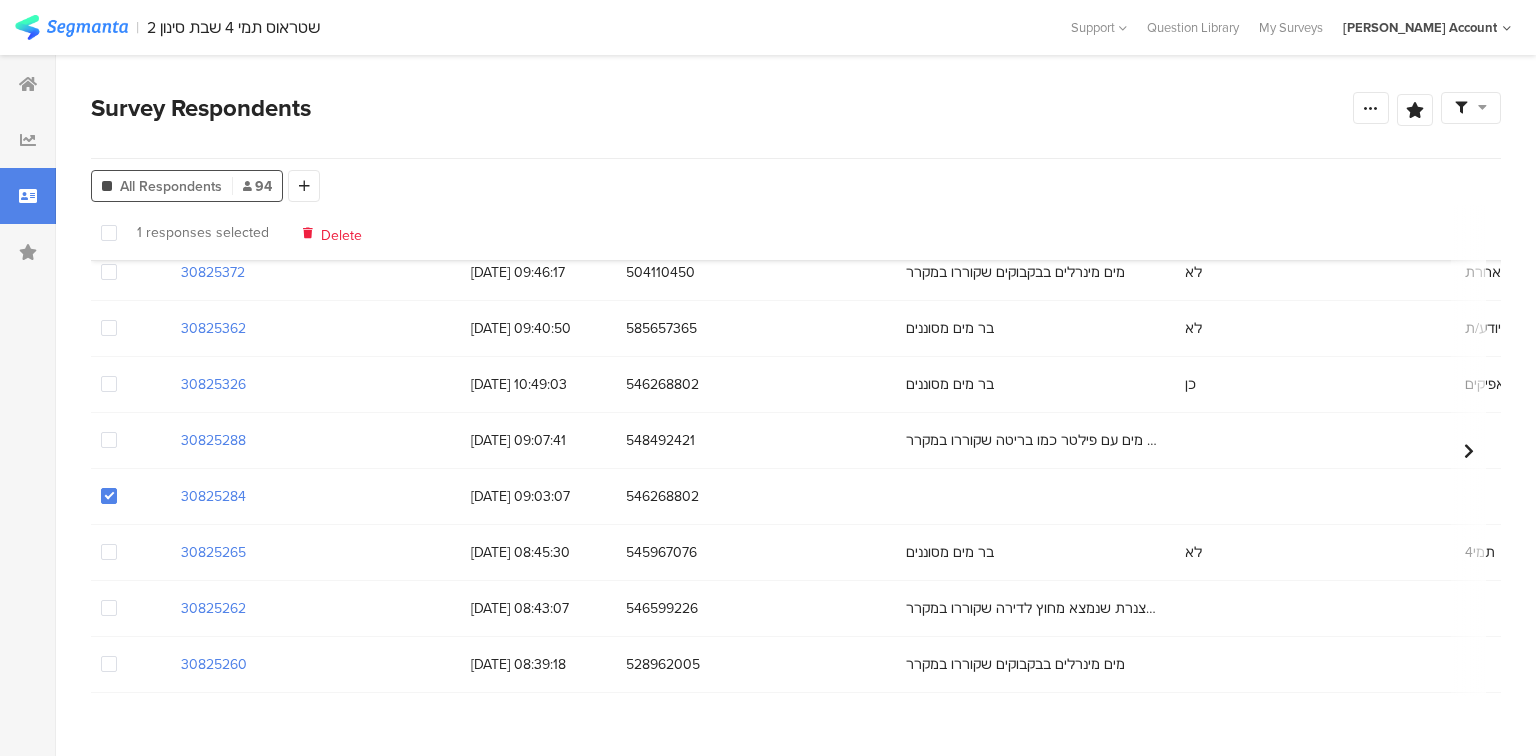 click on "Delete" at bounding box center [341, 232] 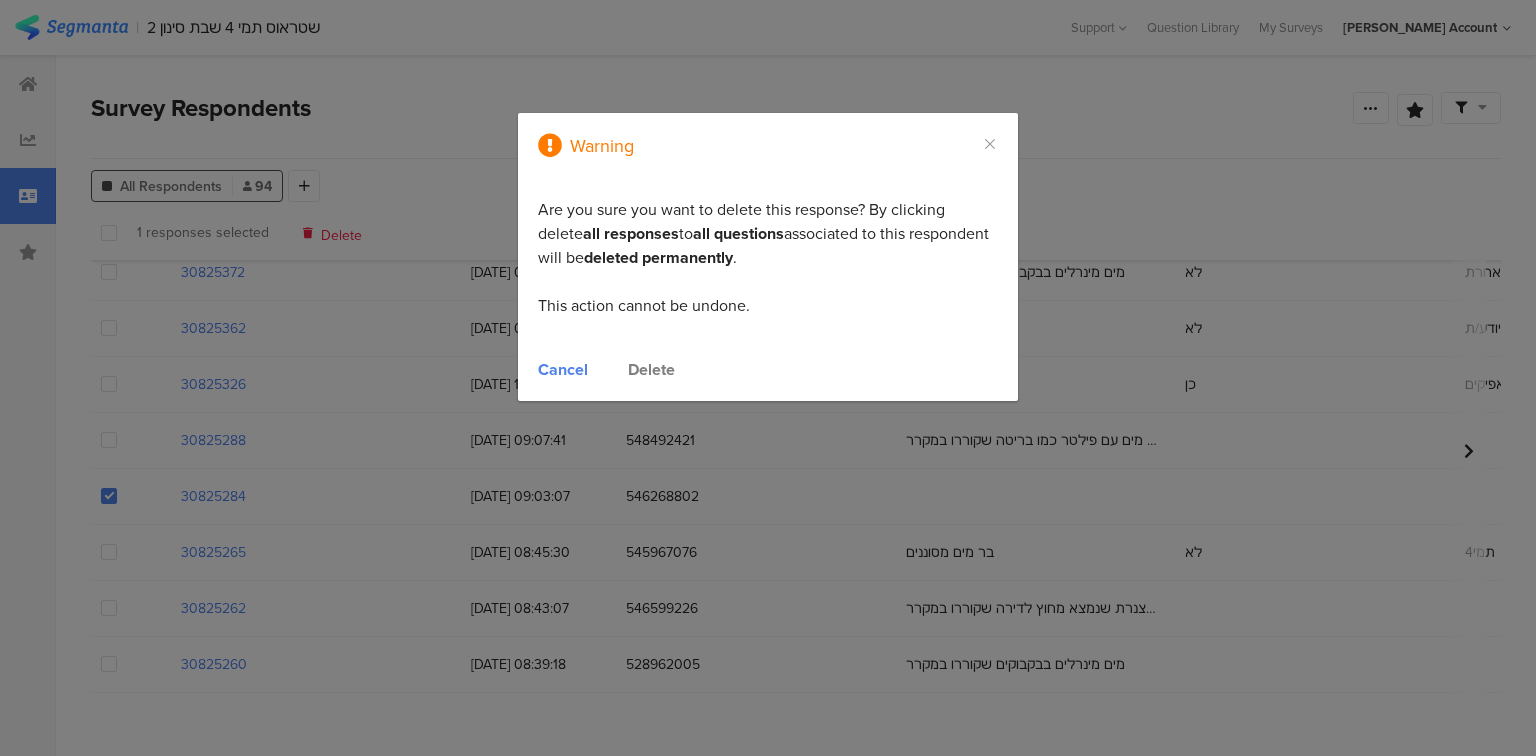 click on "Delete" at bounding box center (651, 369) 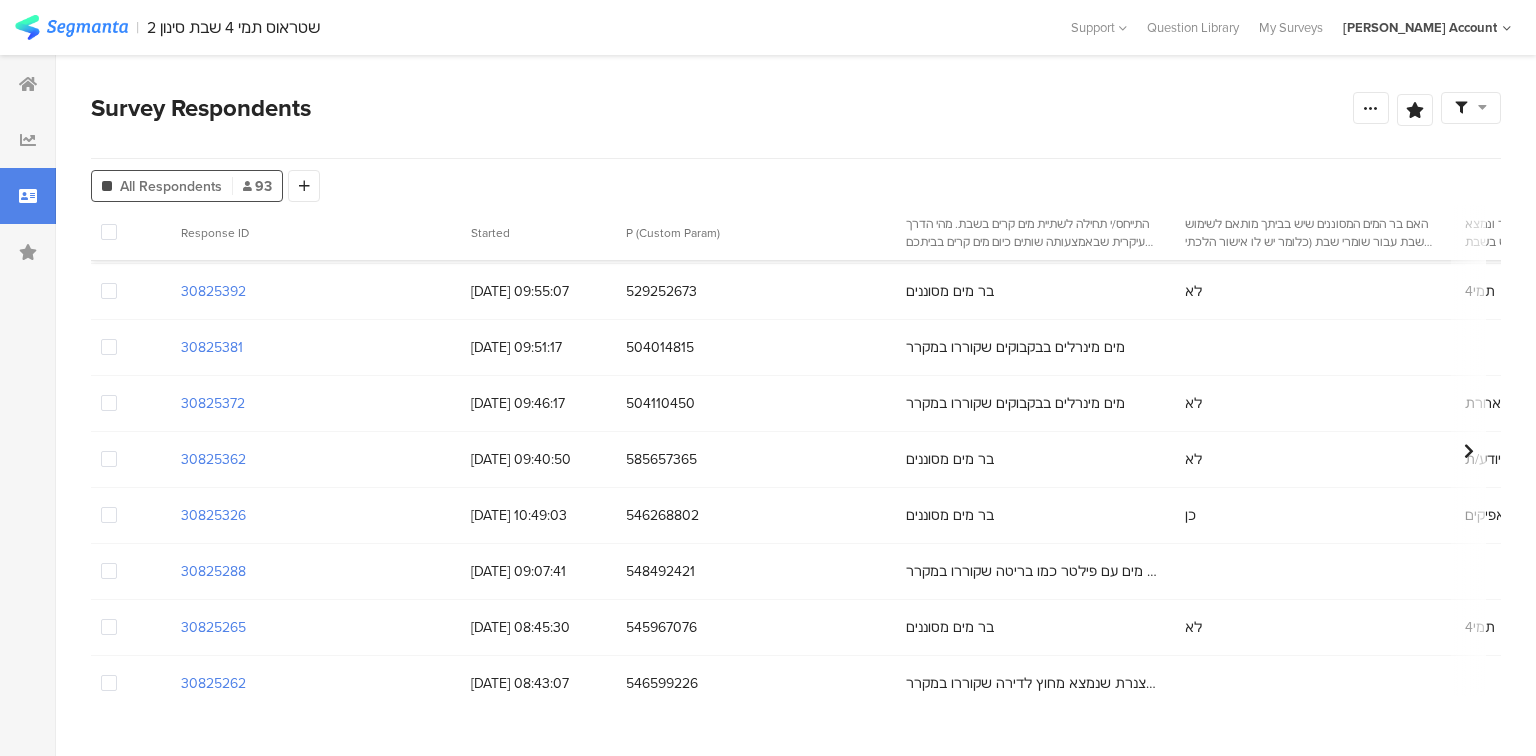 scroll, scrollTop: 0, scrollLeft: 0, axis: both 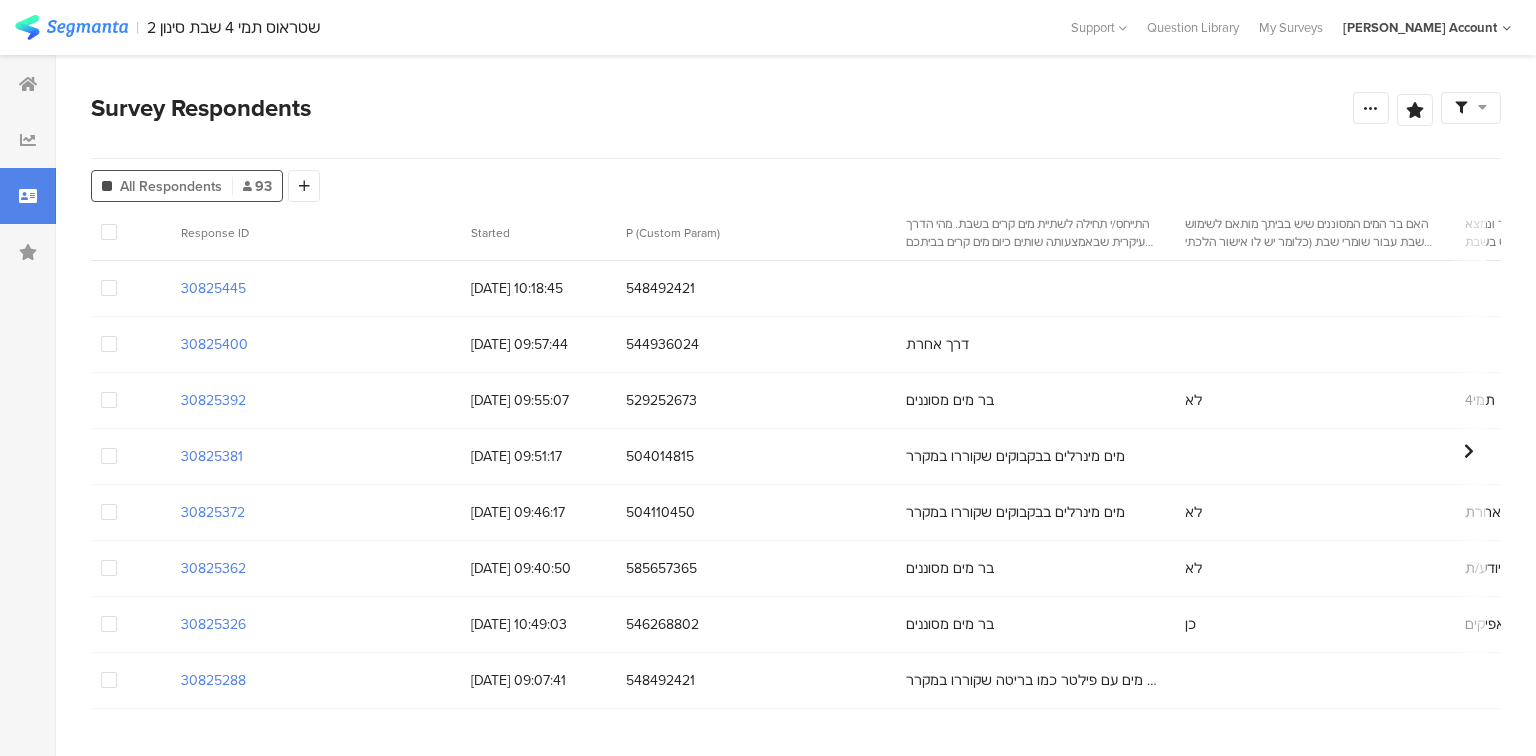 click at bounding box center [109, 288] 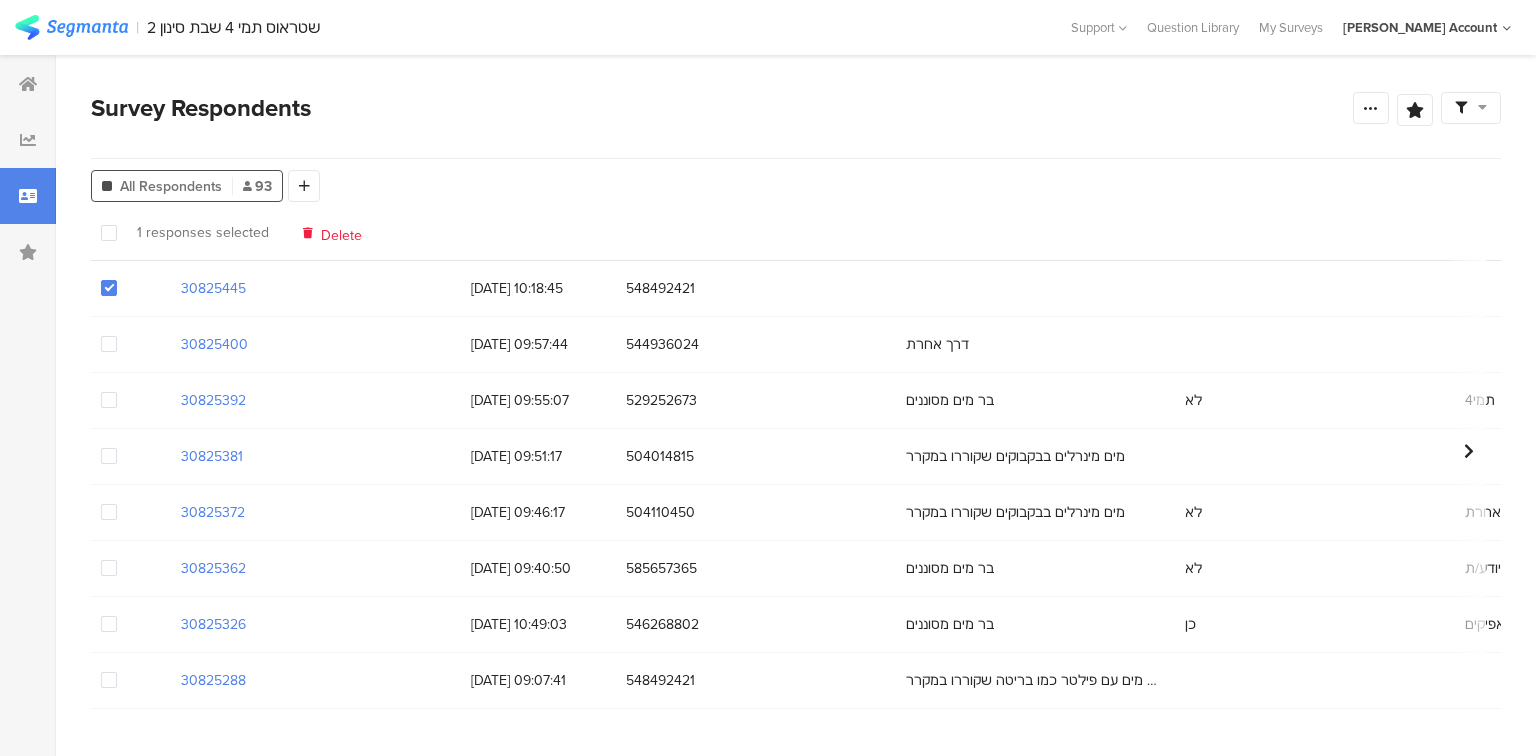 click on "Delete" at bounding box center [341, 232] 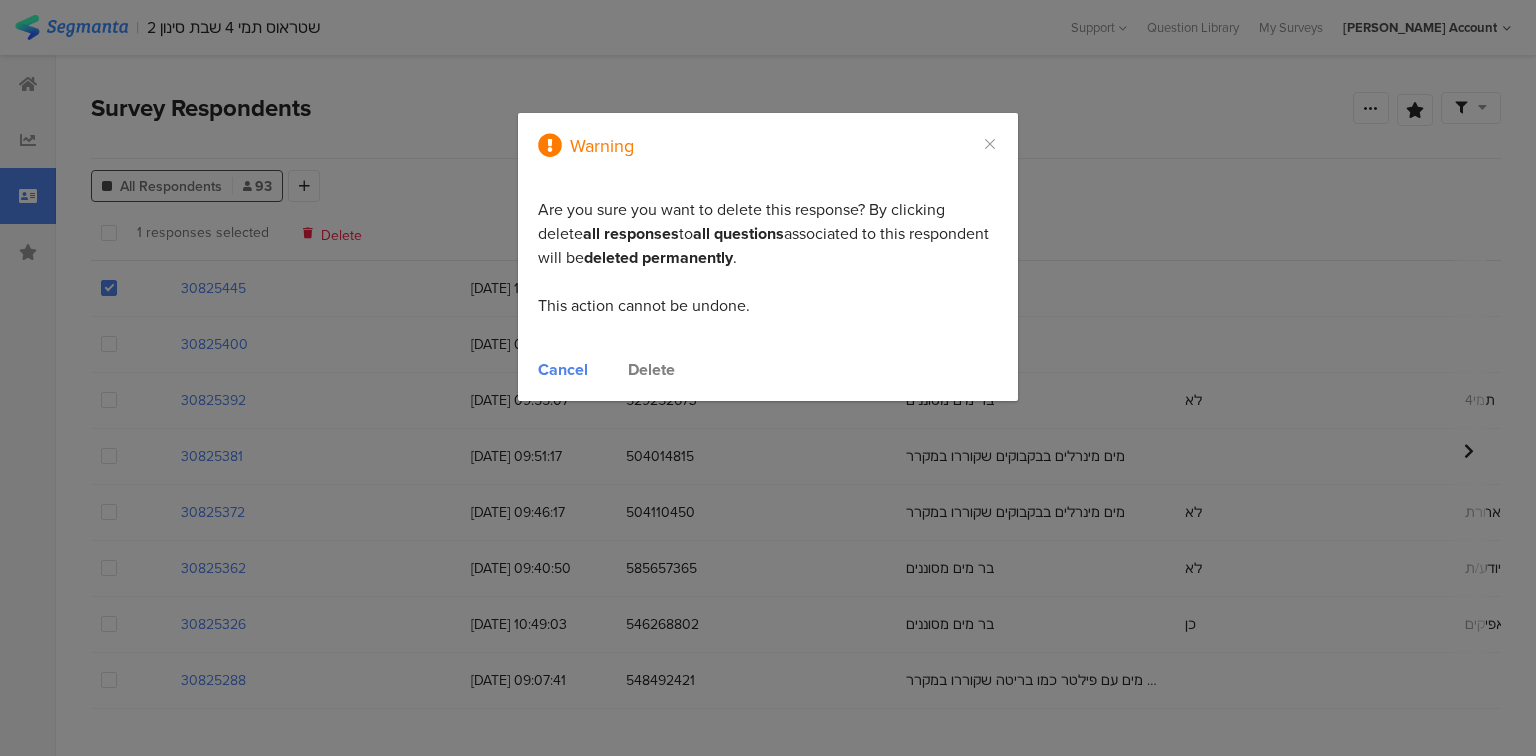click on "Delete" at bounding box center [651, 369] 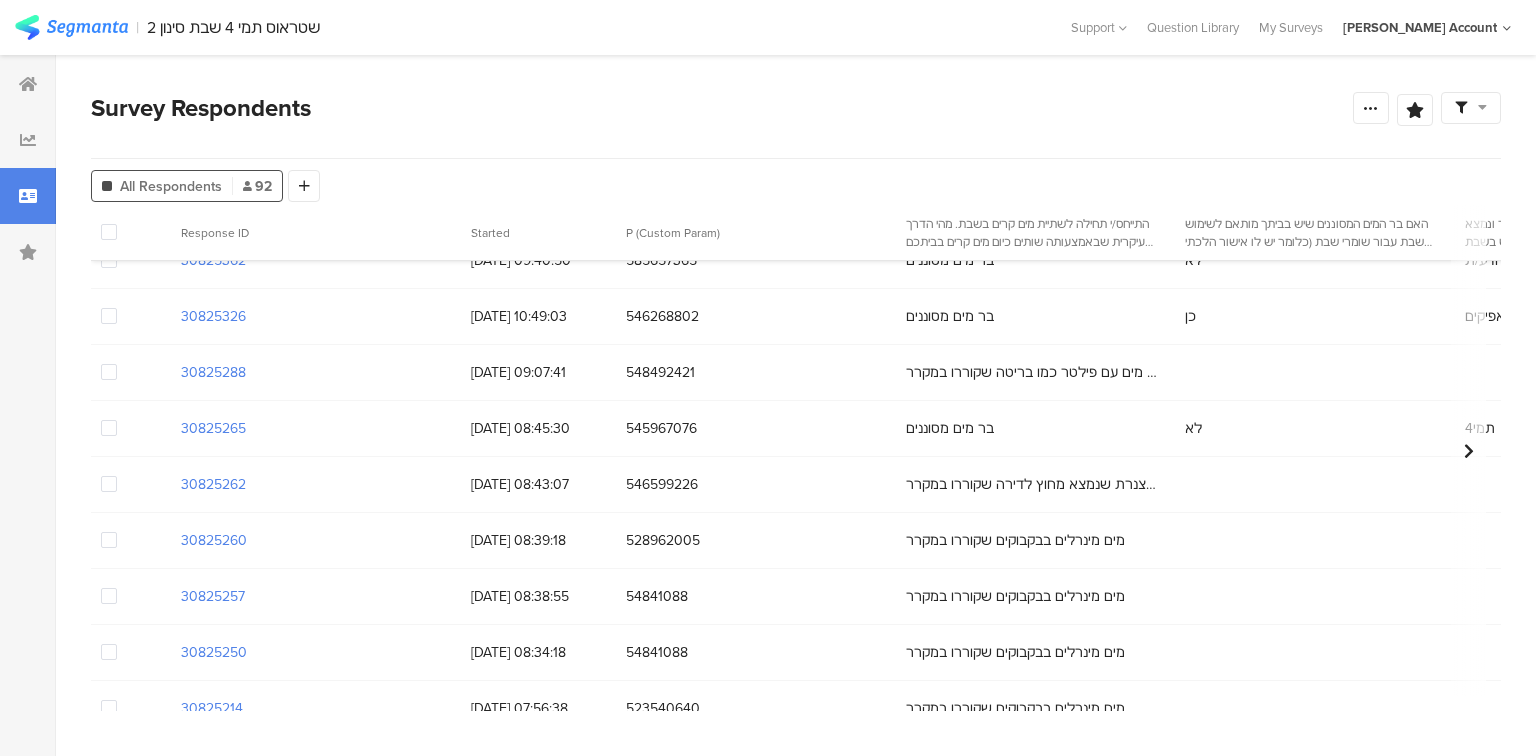 scroll, scrollTop: 0, scrollLeft: 0, axis: both 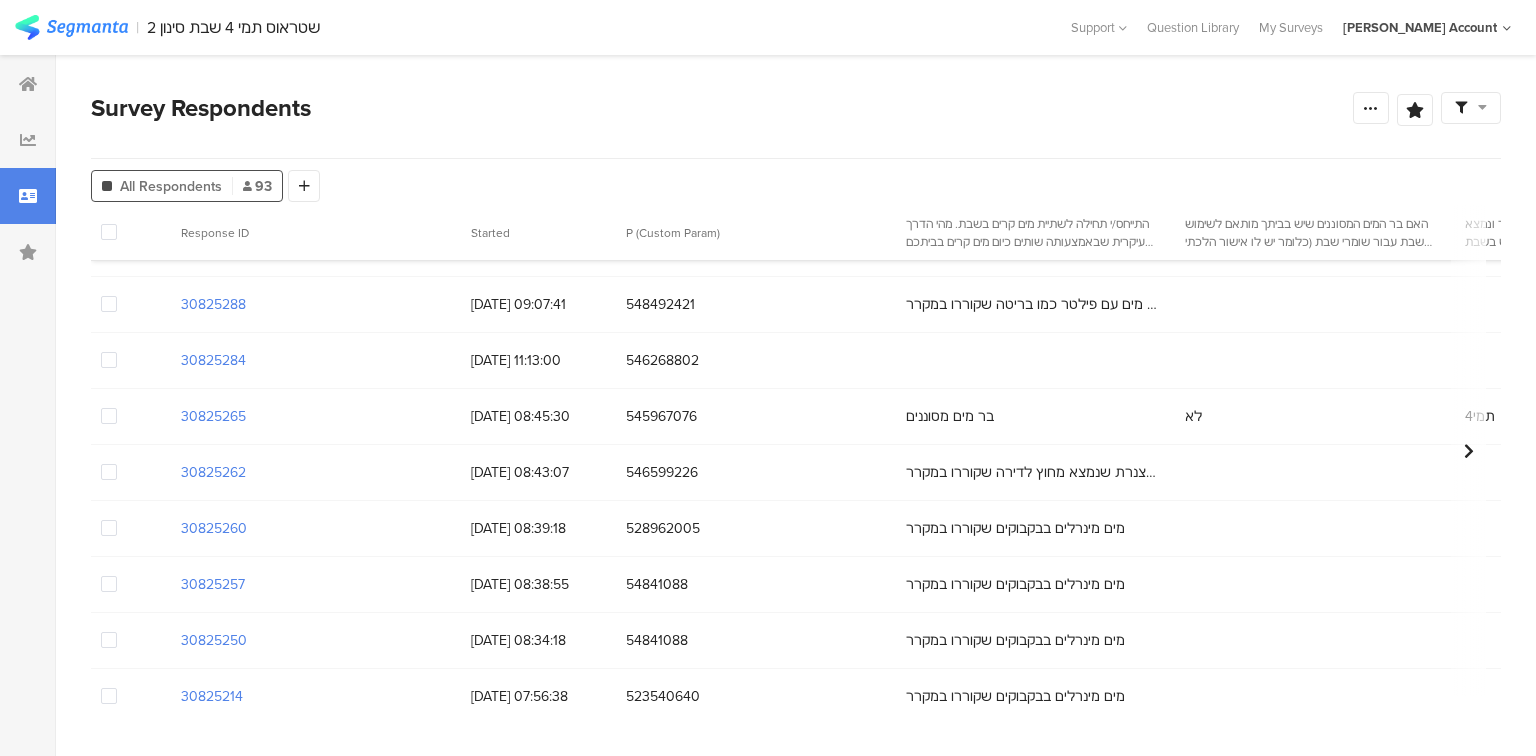 click at bounding box center (109, 360) 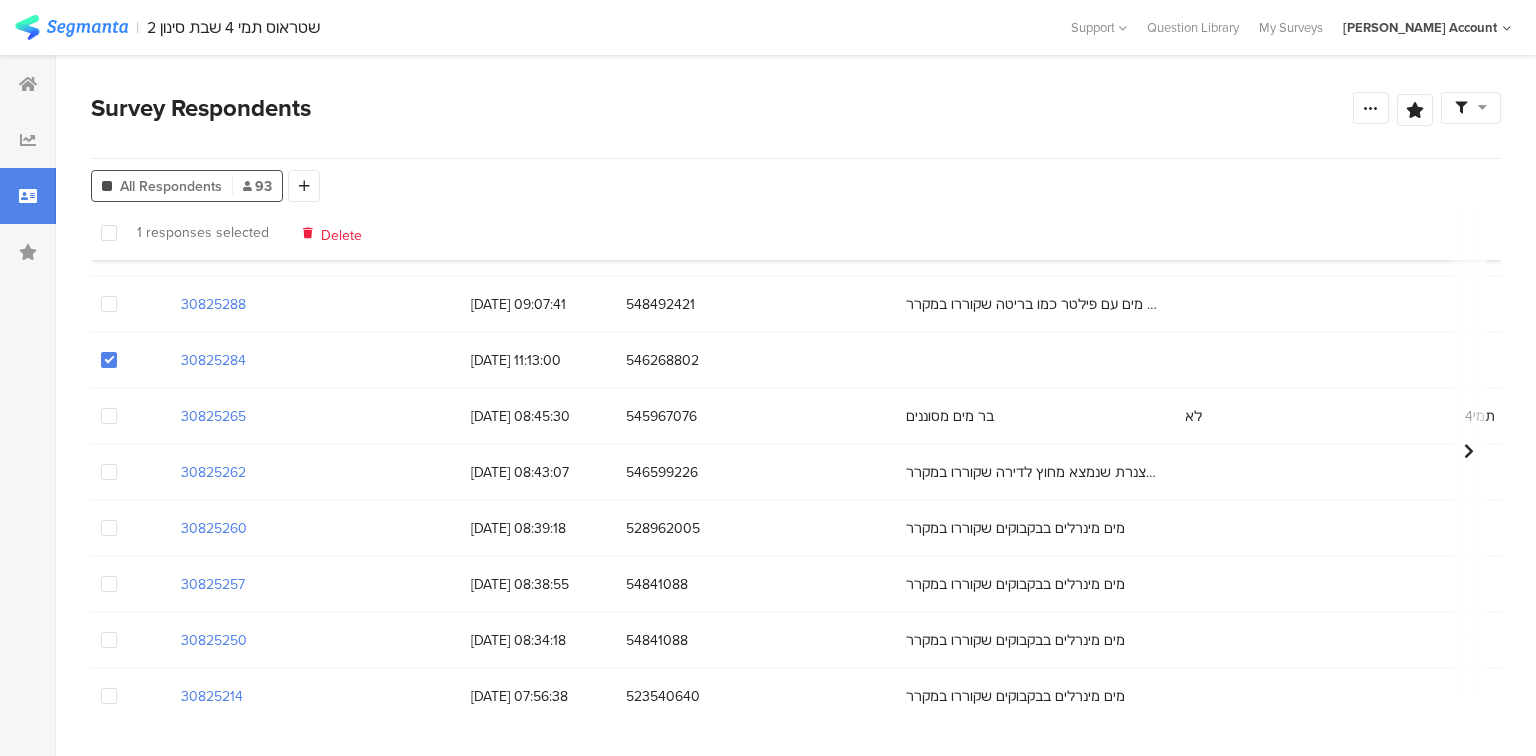 click on "Delete" at bounding box center [341, 232] 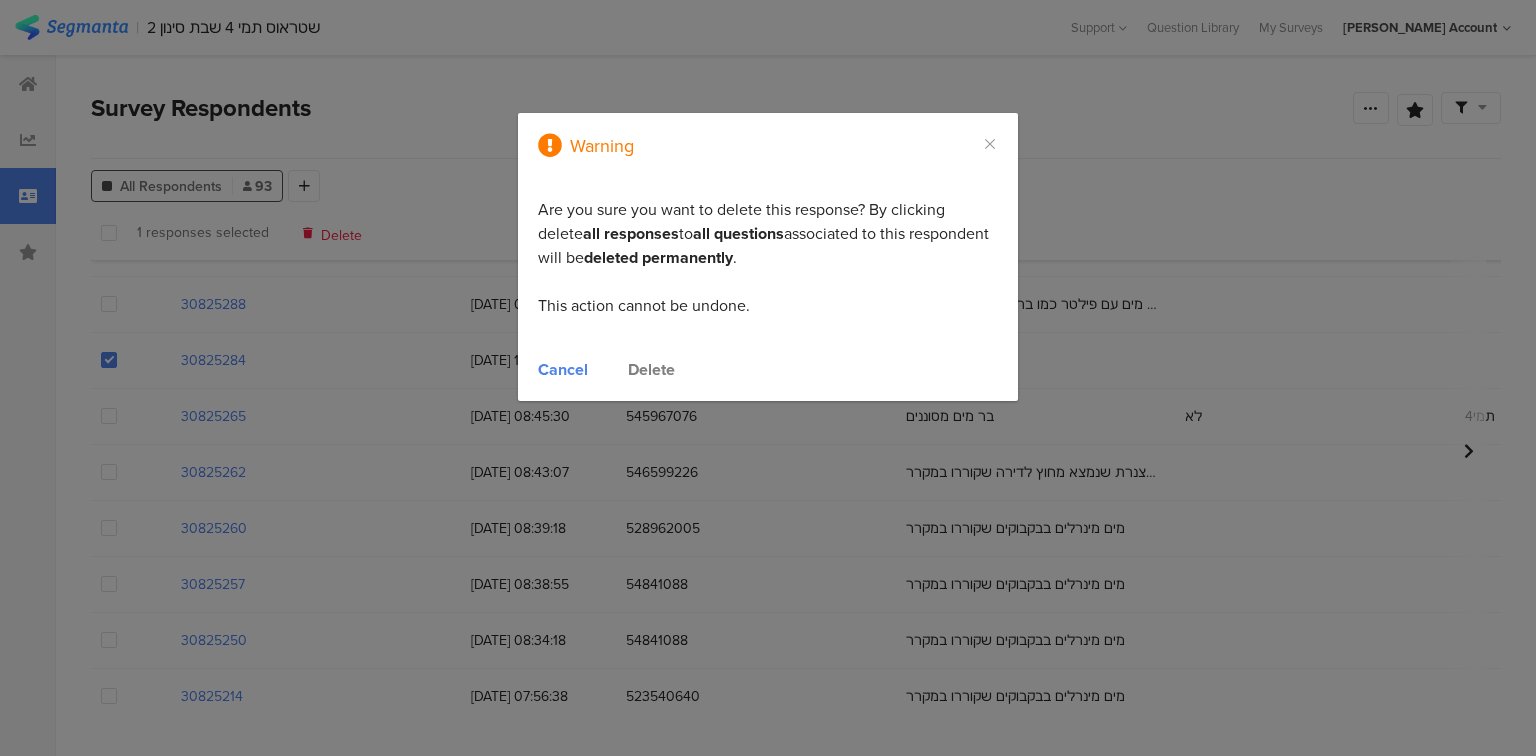 click on "Delete" at bounding box center (651, 369) 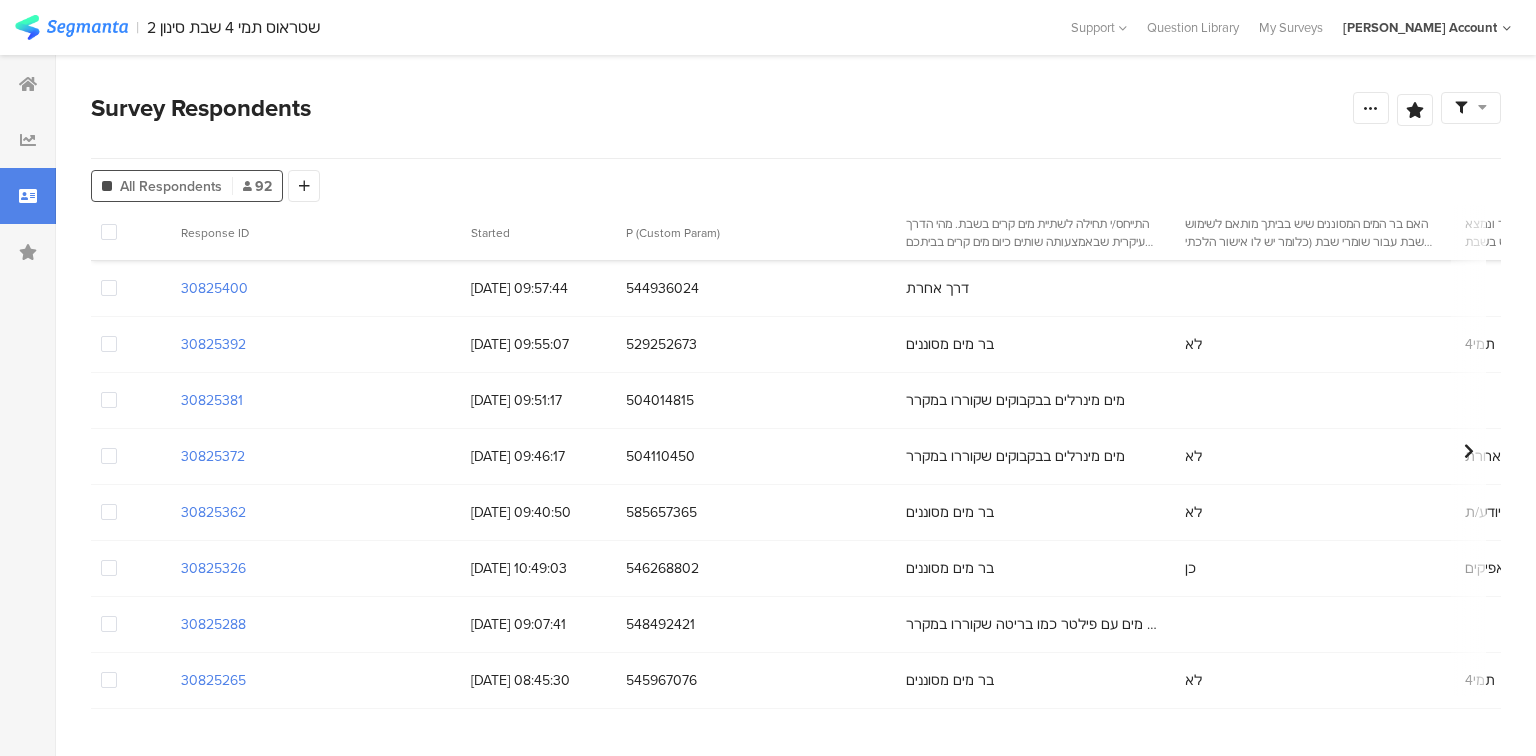 scroll, scrollTop: 0, scrollLeft: 0, axis: both 